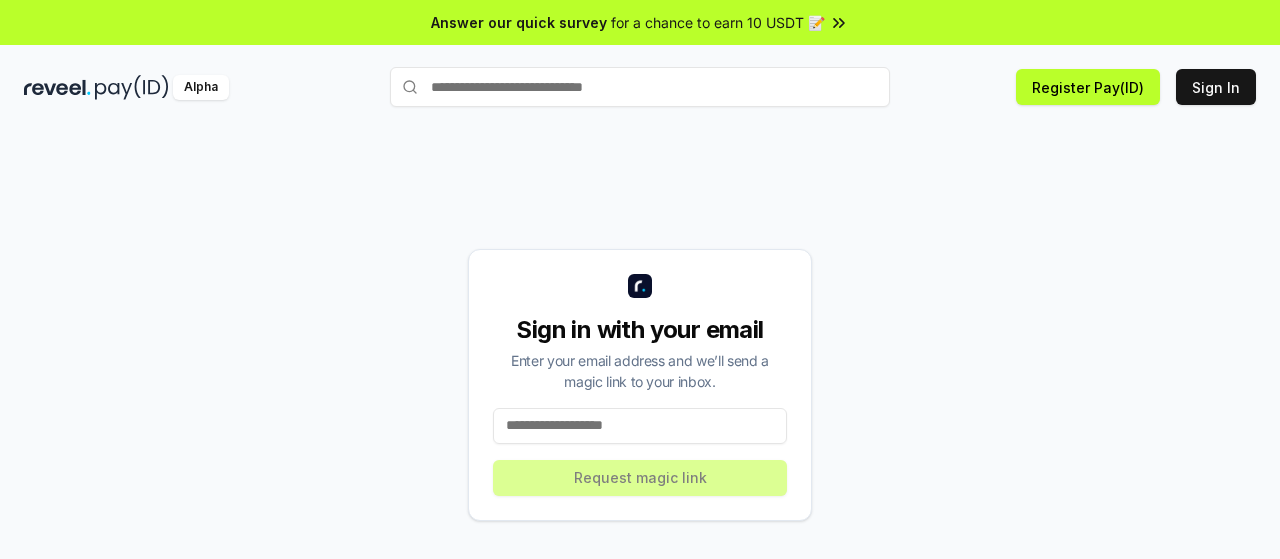scroll, scrollTop: 0, scrollLeft: 0, axis: both 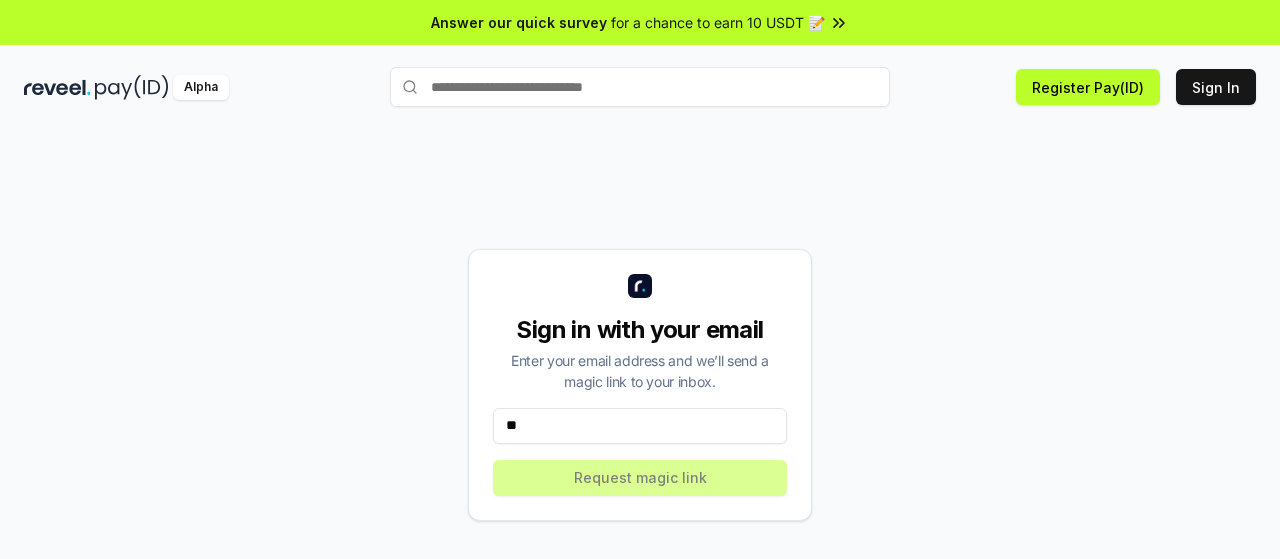 type on "*" 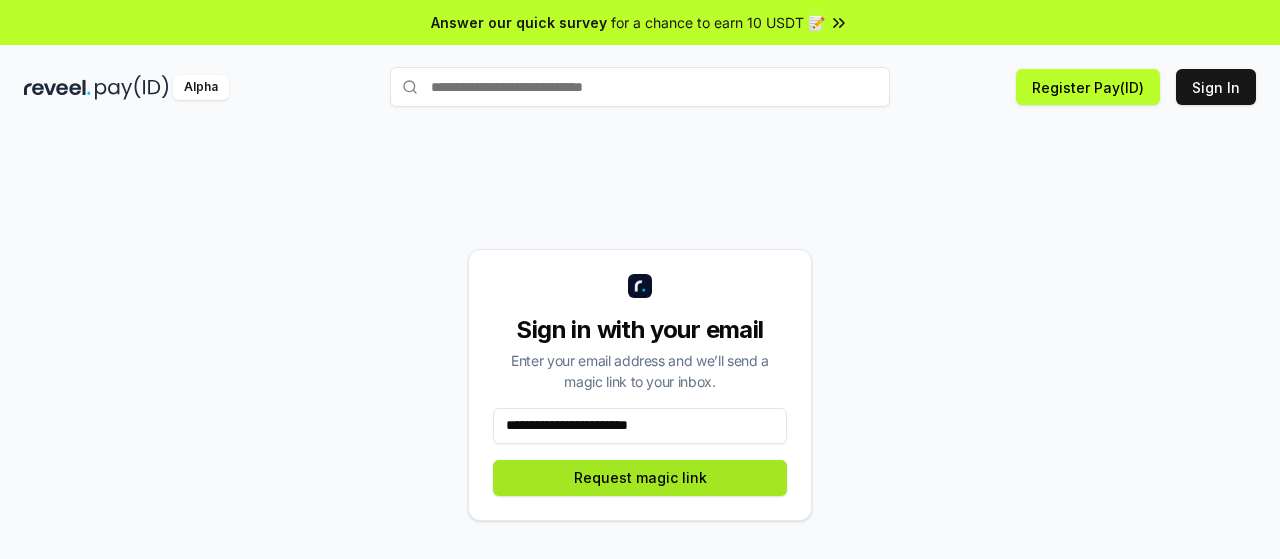 type on "**********" 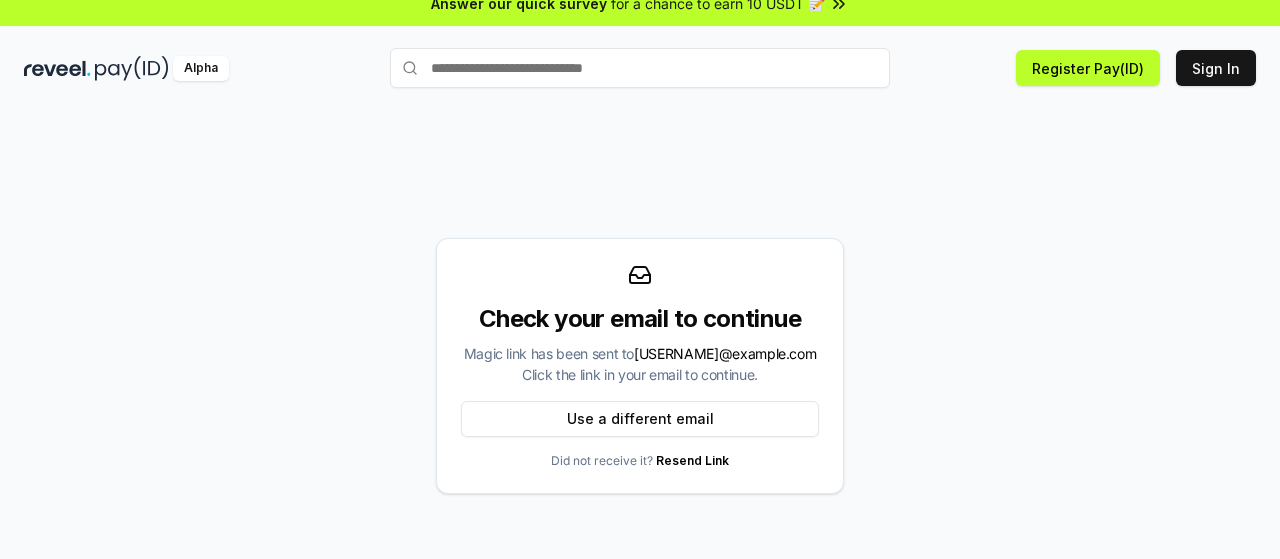 scroll, scrollTop: 0, scrollLeft: 0, axis: both 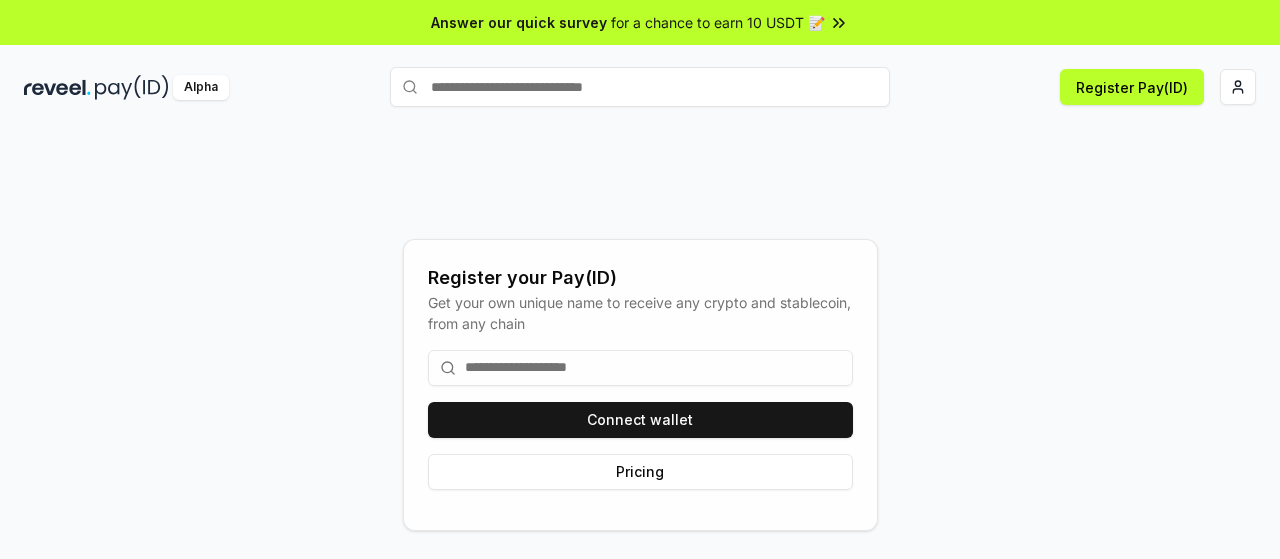 click at bounding box center (640, 368) 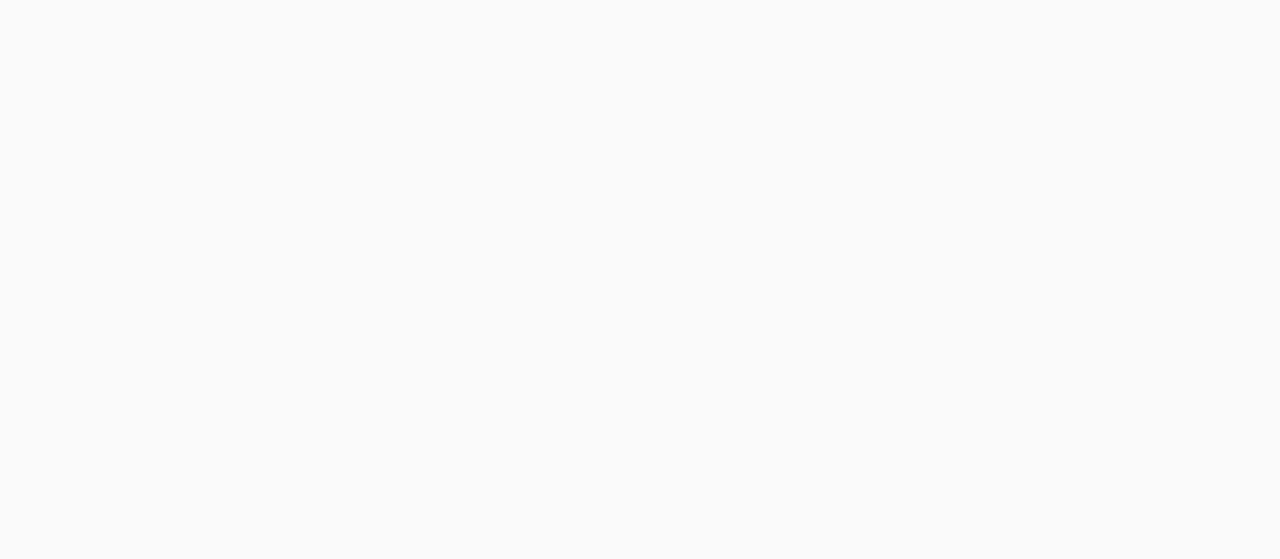 scroll, scrollTop: 0, scrollLeft: 0, axis: both 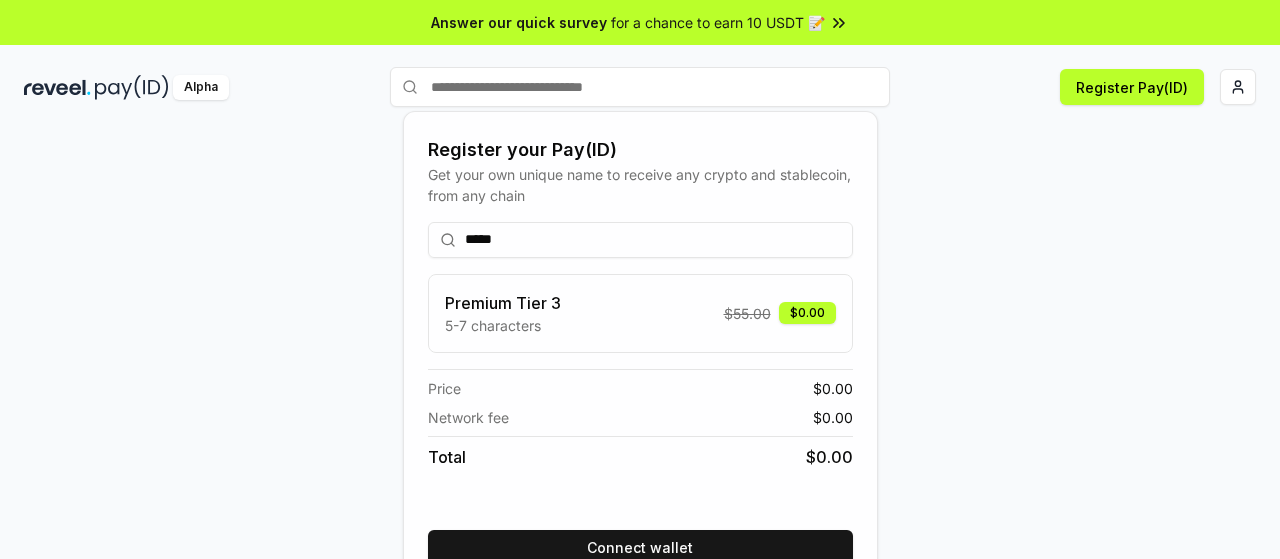 type on "*****" 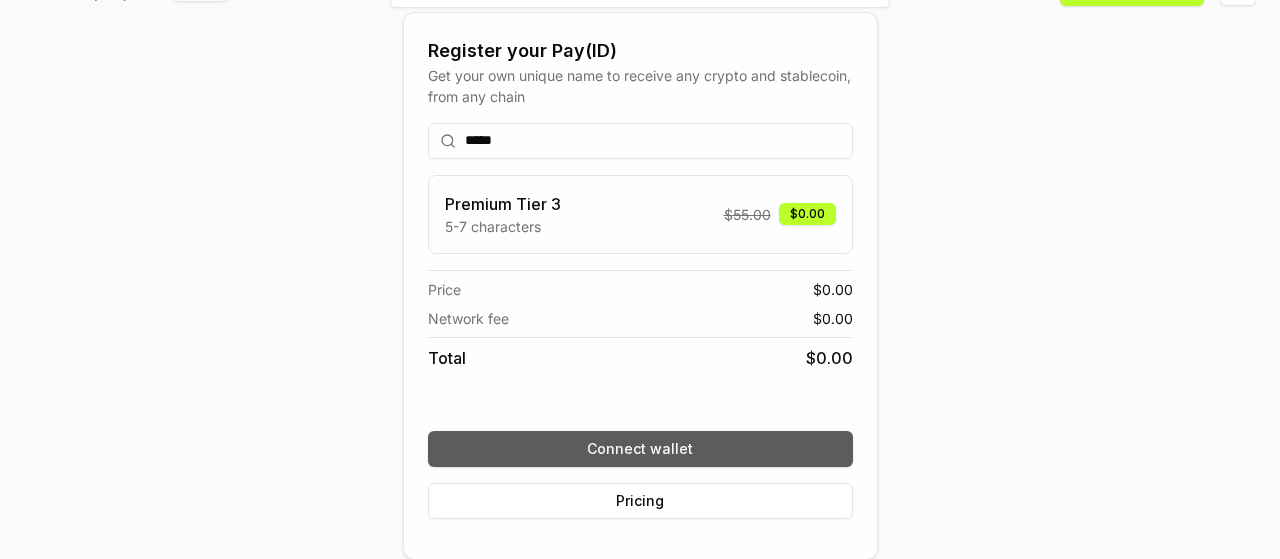 click on "Connect wallet" at bounding box center [640, 449] 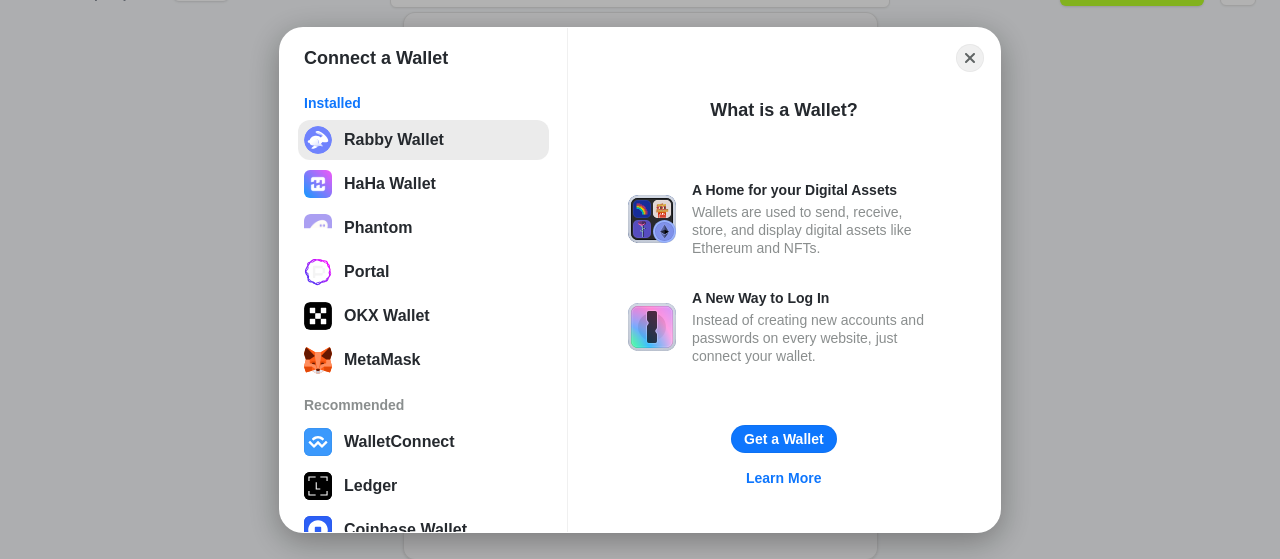 click on "Rabby Wallet" at bounding box center (423, 140) 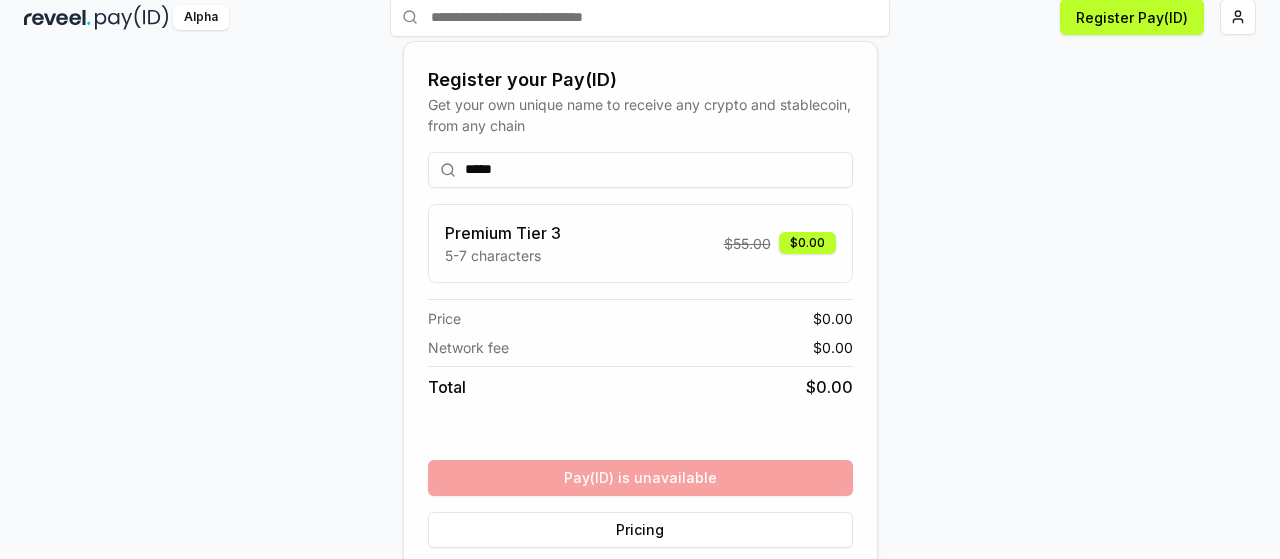 scroll, scrollTop: 99, scrollLeft: 0, axis: vertical 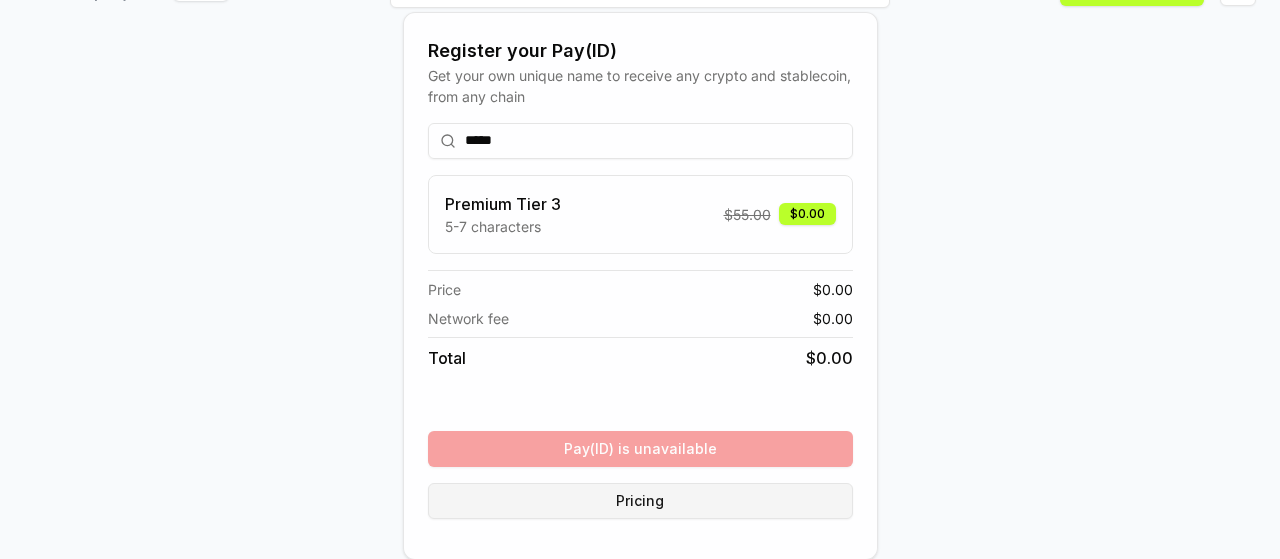 click on "Pricing" at bounding box center (640, 501) 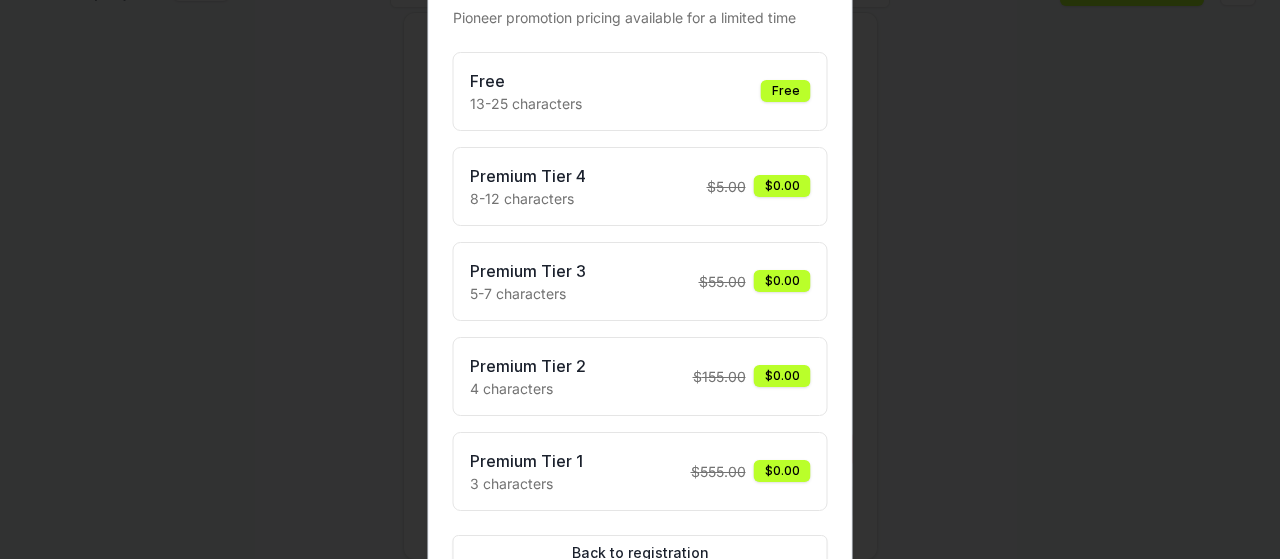 click on "Free 13-25 characters Free" at bounding box center [640, 91] 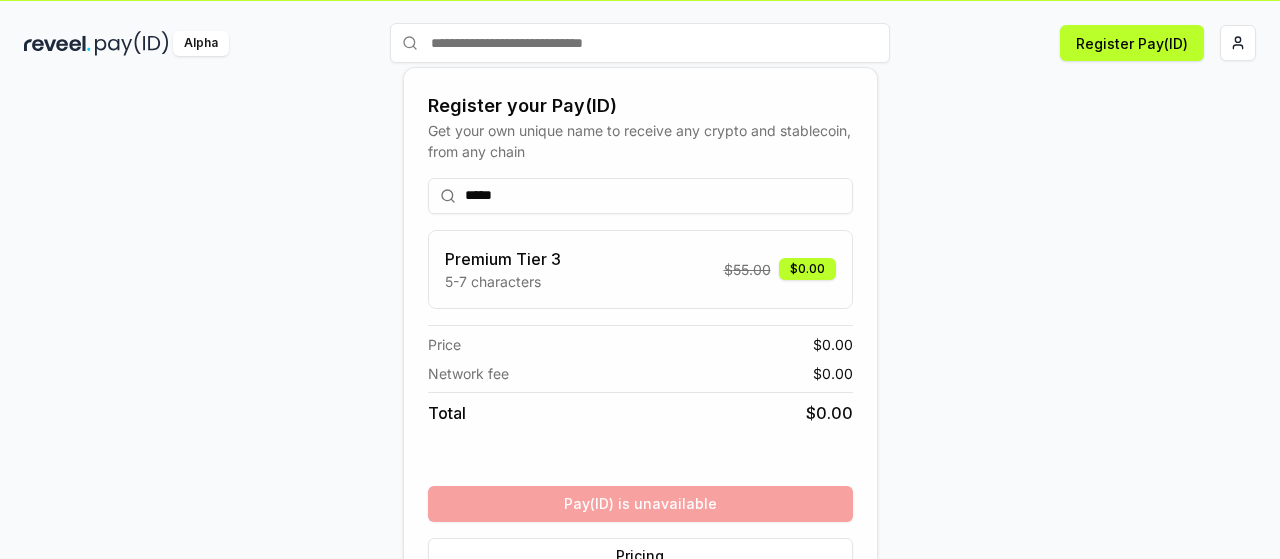 scroll, scrollTop: 0, scrollLeft: 0, axis: both 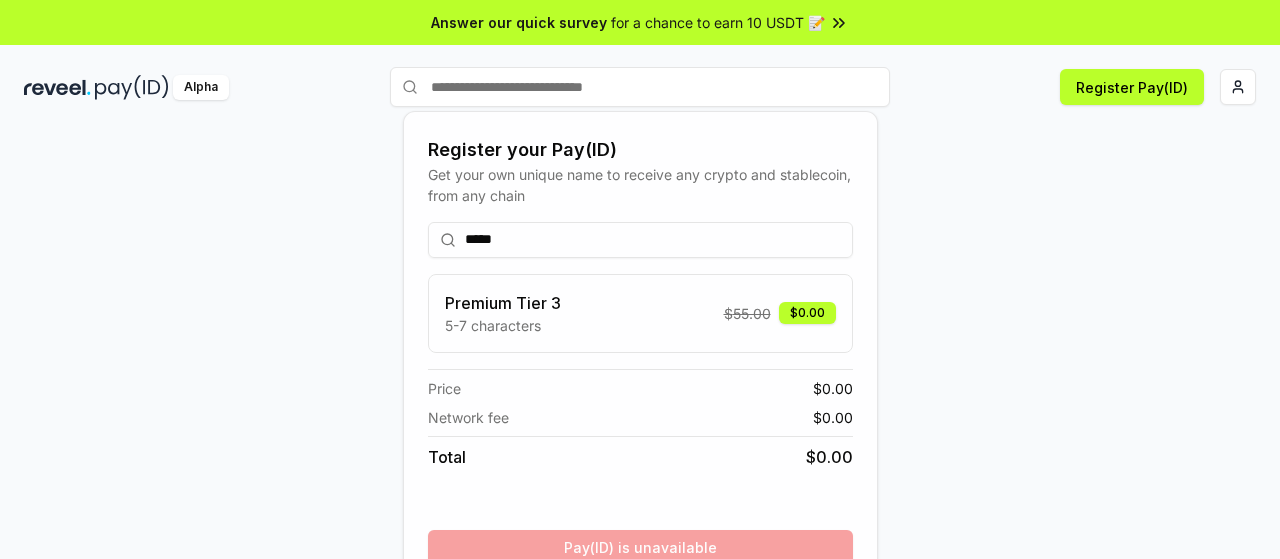 click on "*****" at bounding box center [640, 240] 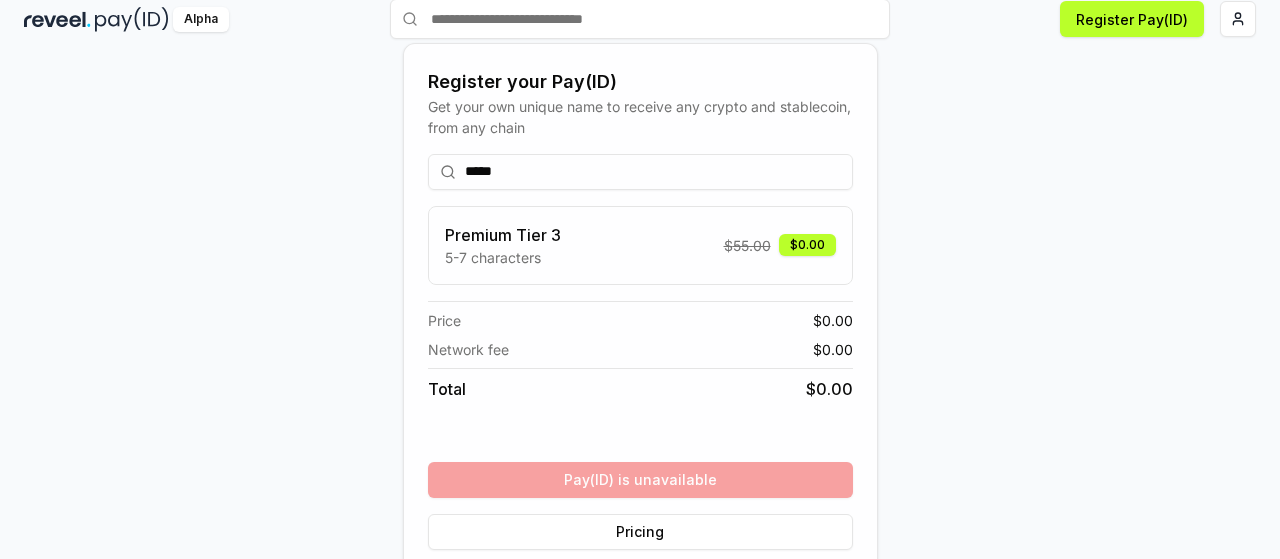scroll, scrollTop: 99, scrollLeft: 0, axis: vertical 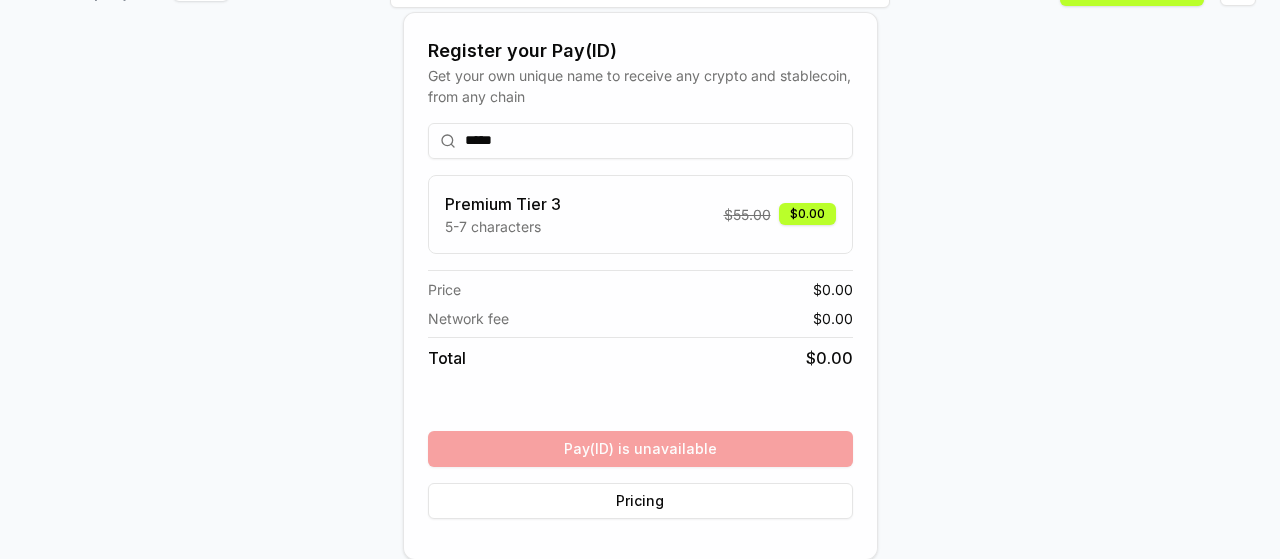 drag, startPoint x: 656, startPoint y: 445, endPoint x: 676, endPoint y: 385, distance: 63.245552 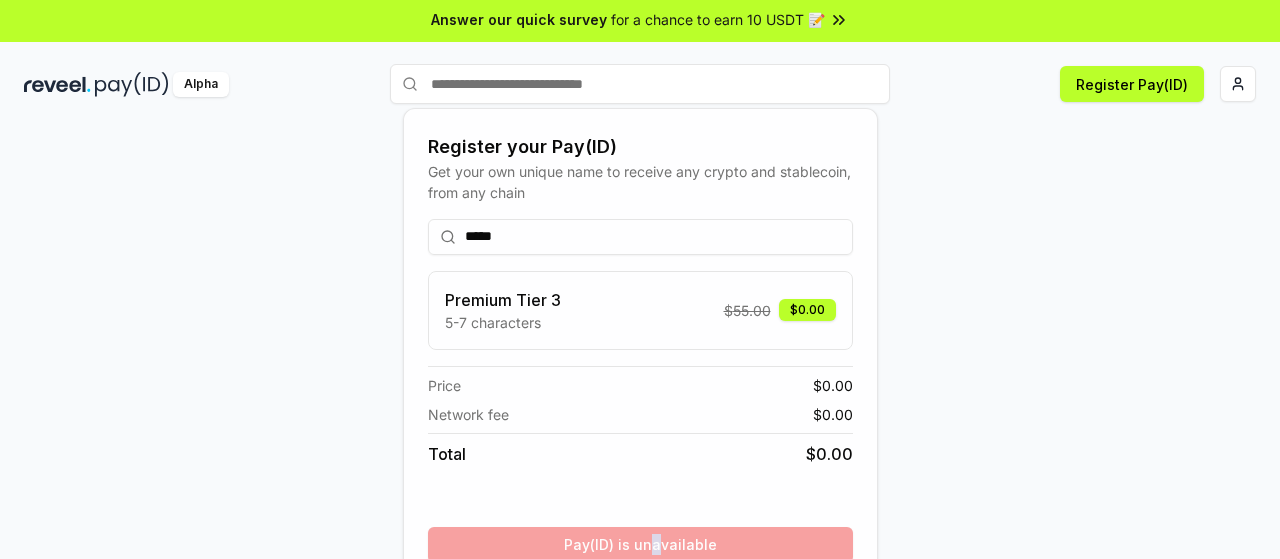 scroll, scrollTop: 0, scrollLeft: 0, axis: both 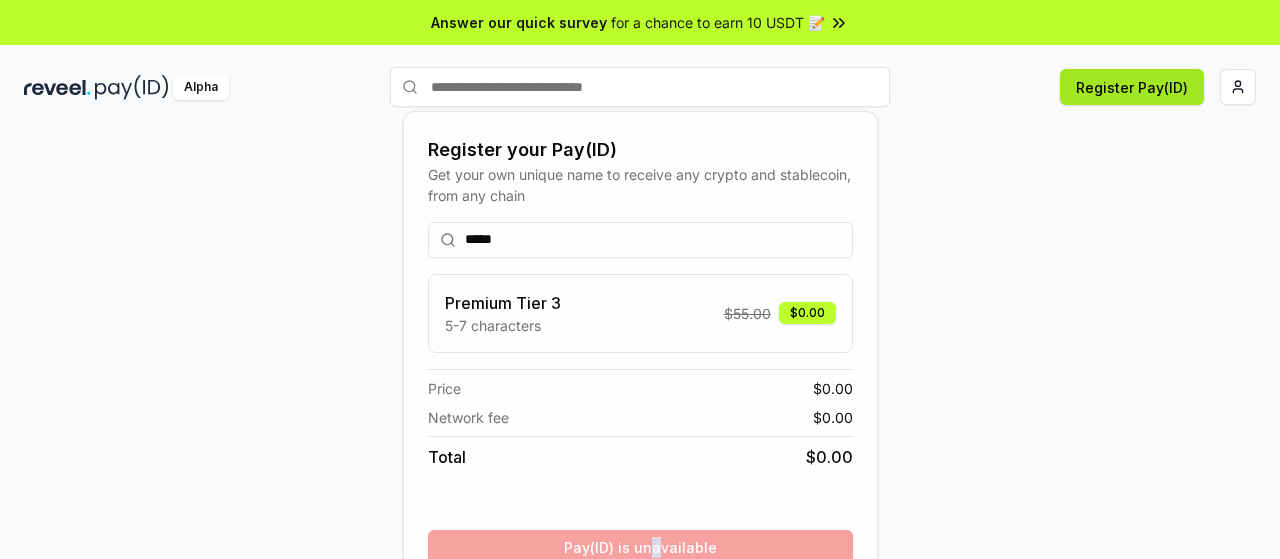 click on "Register Pay(ID)" at bounding box center [1132, 87] 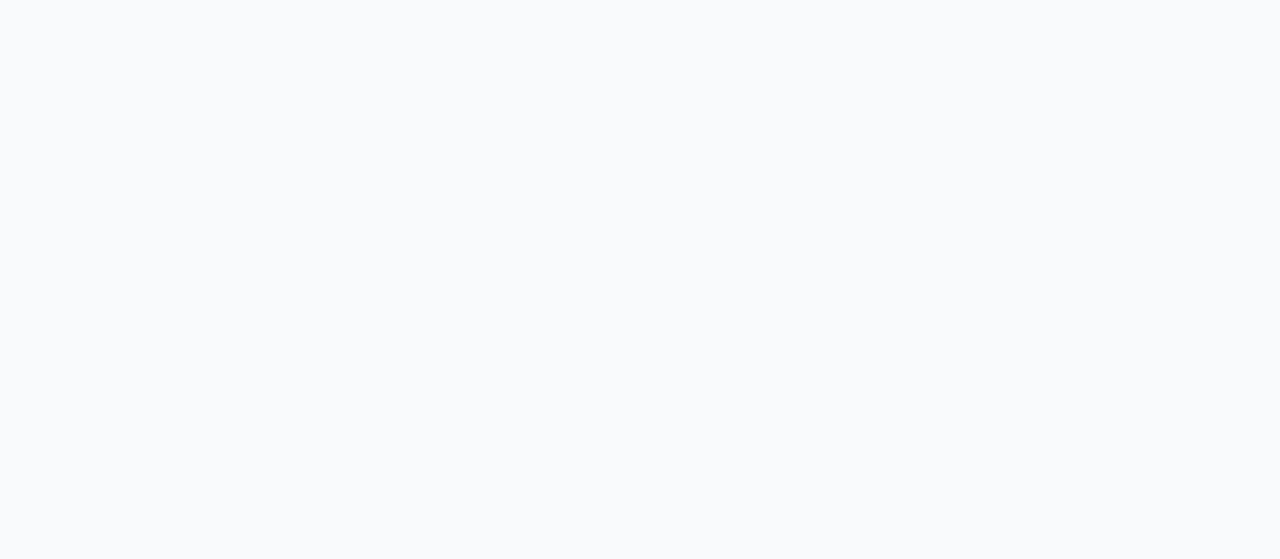 scroll, scrollTop: 0, scrollLeft: 0, axis: both 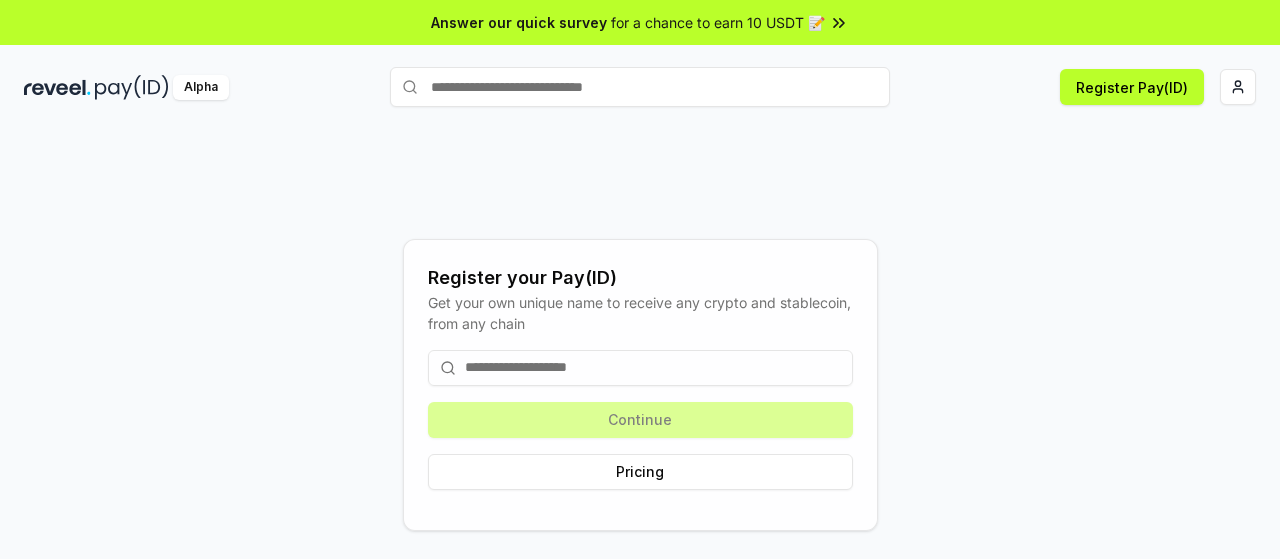 click at bounding box center [640, 368] 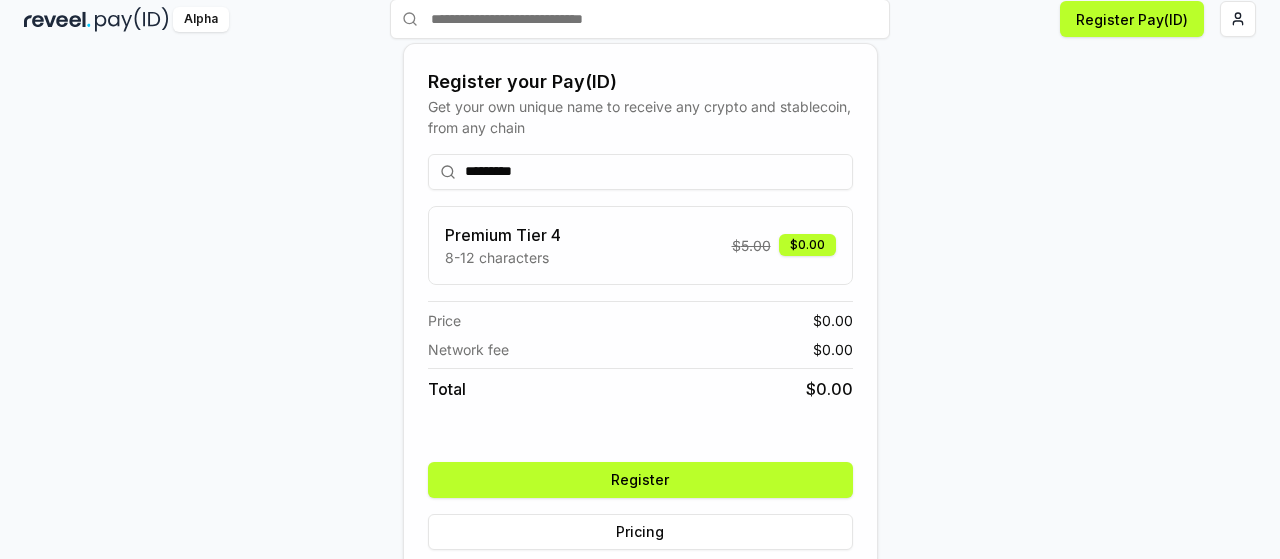 scroll, scrollTop: 99, scrollLeft: 0, axis: vertical 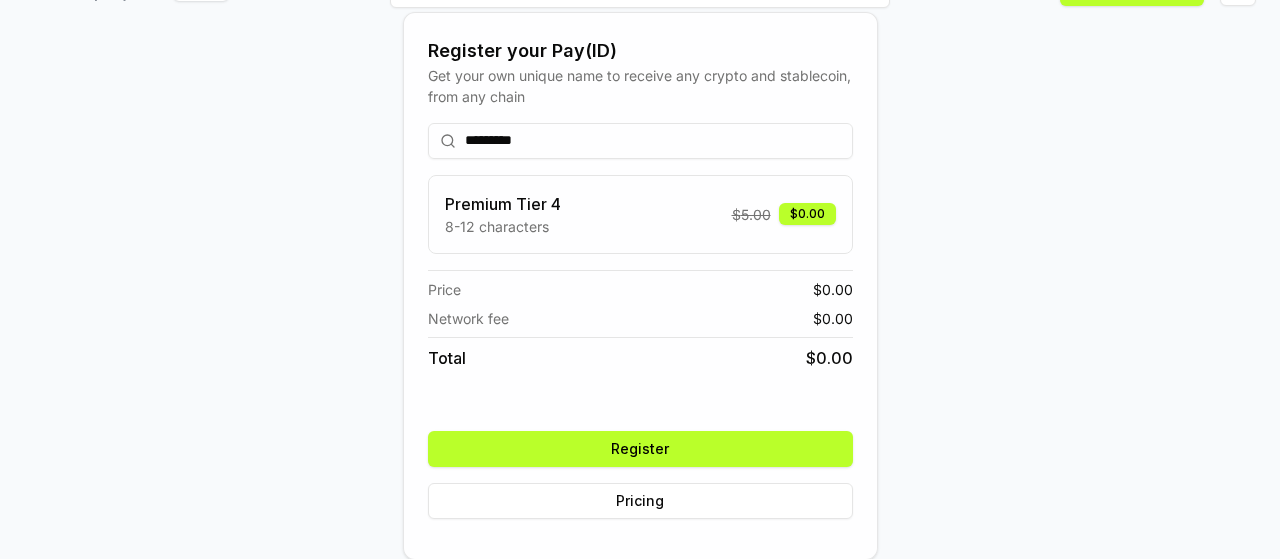 type on "*********" 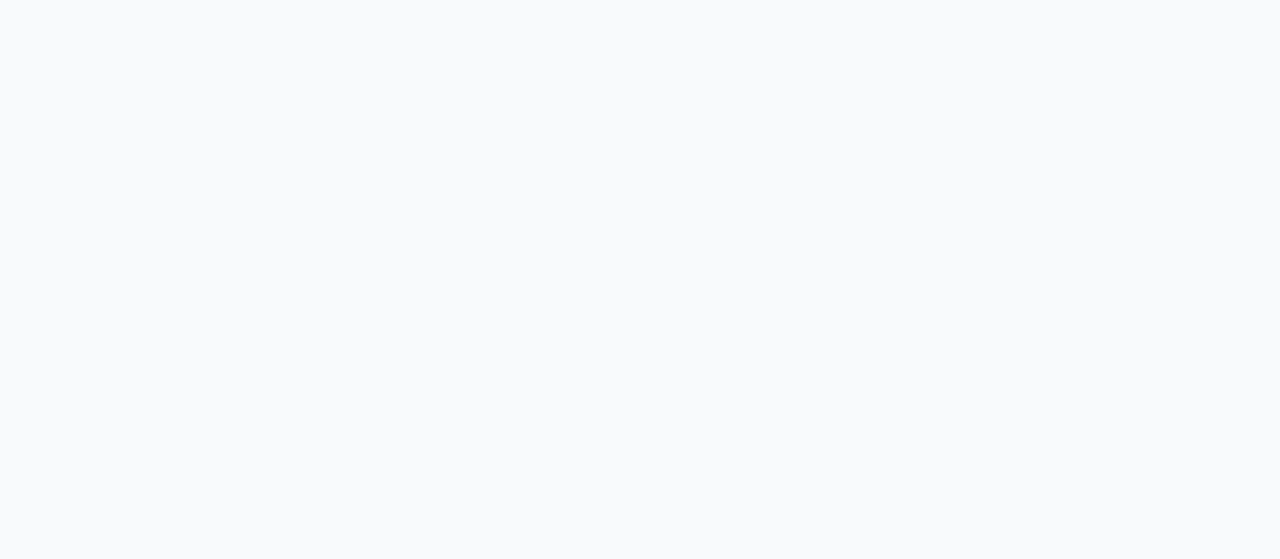 scroll, scrollTop: 0, scrollLeft: 0, axis: both 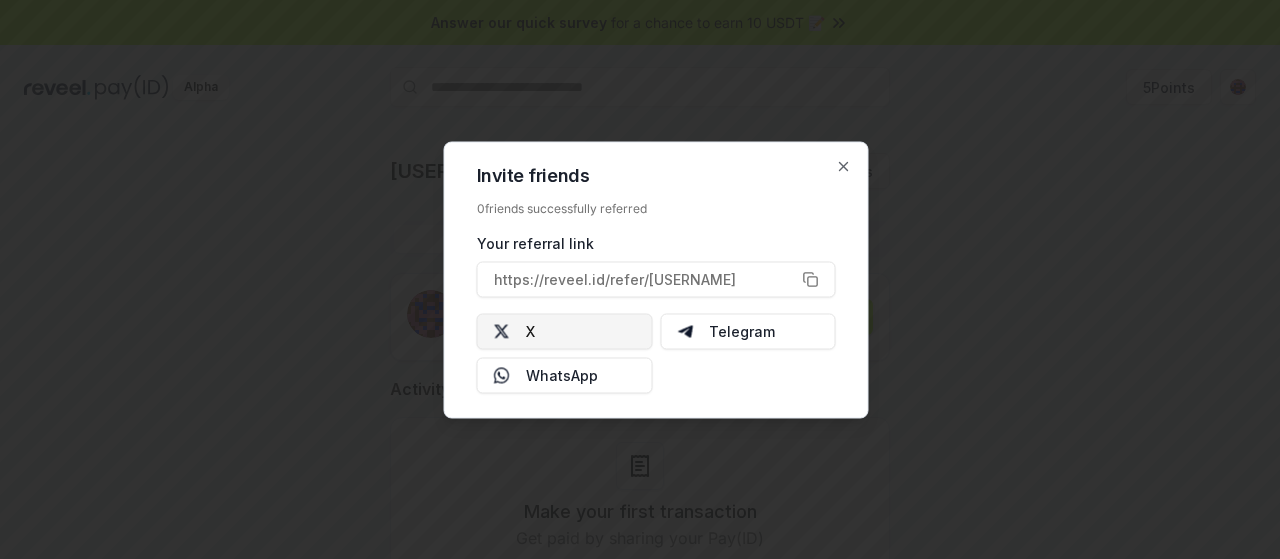 click on "X" at bounding box center [565, 331] 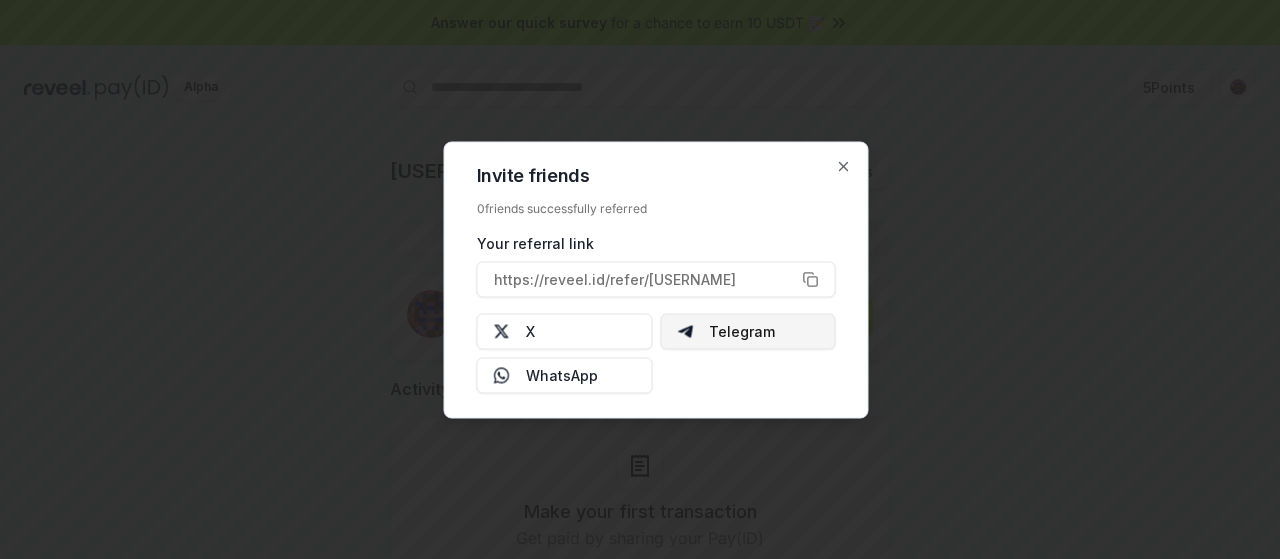 click on "Telegram" at bounding box center [748, 331] 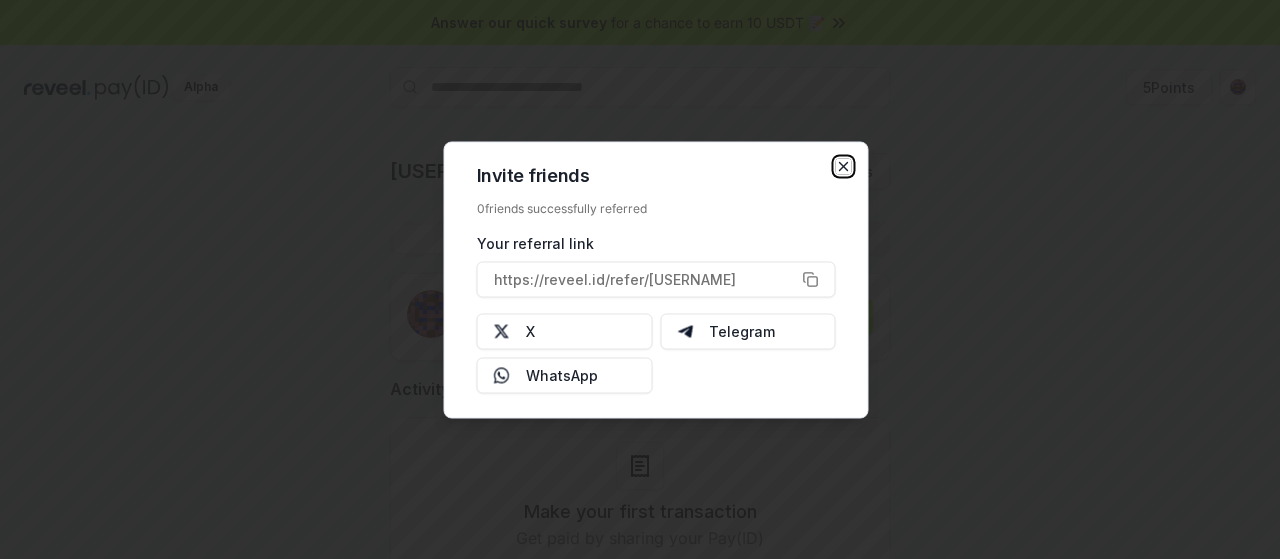 click 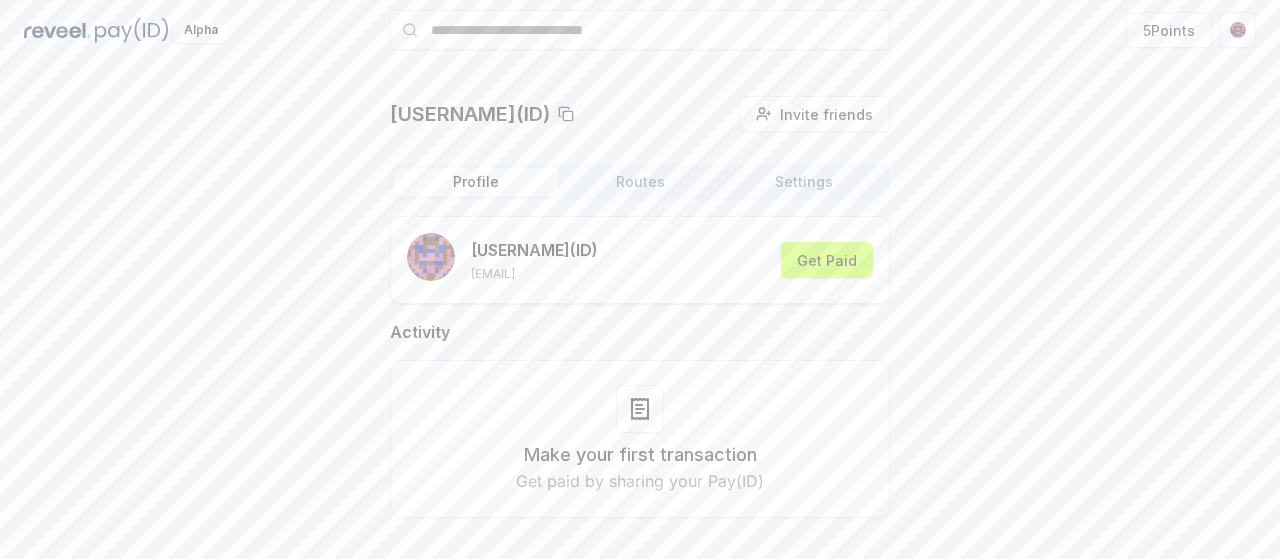 scroll, scrollTop: 0, scrollLeft: 0, axis: both 